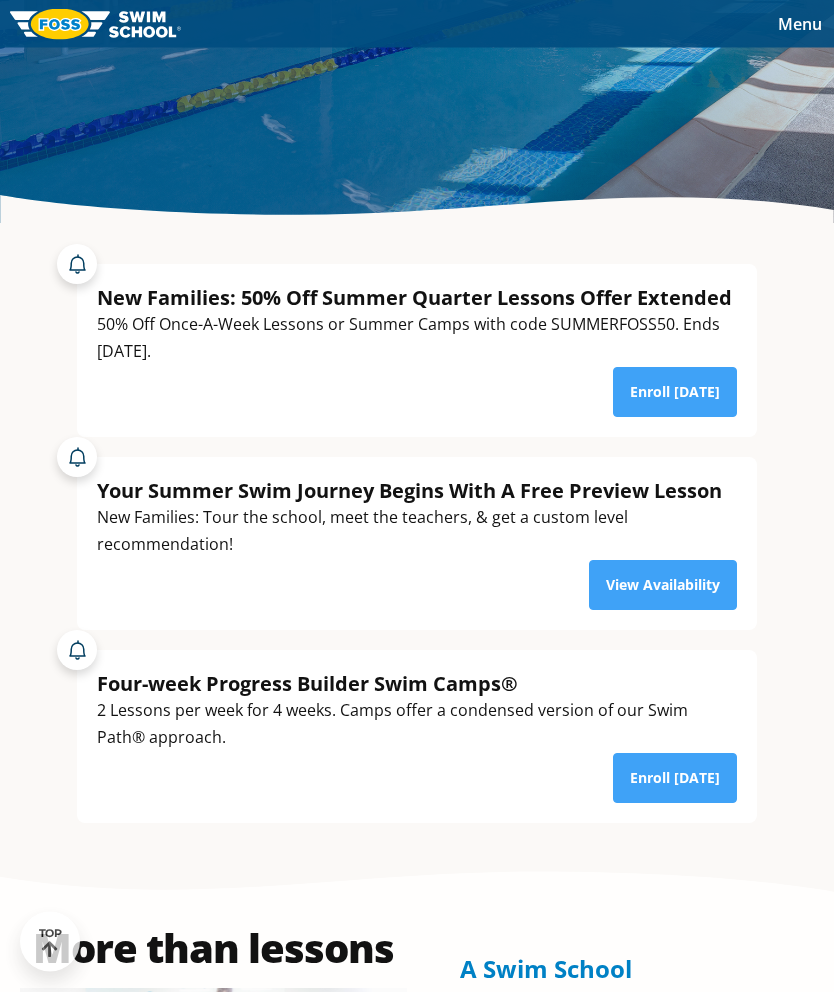 scroll, scrollTop: 0, scrollLeft: 0, axis: both 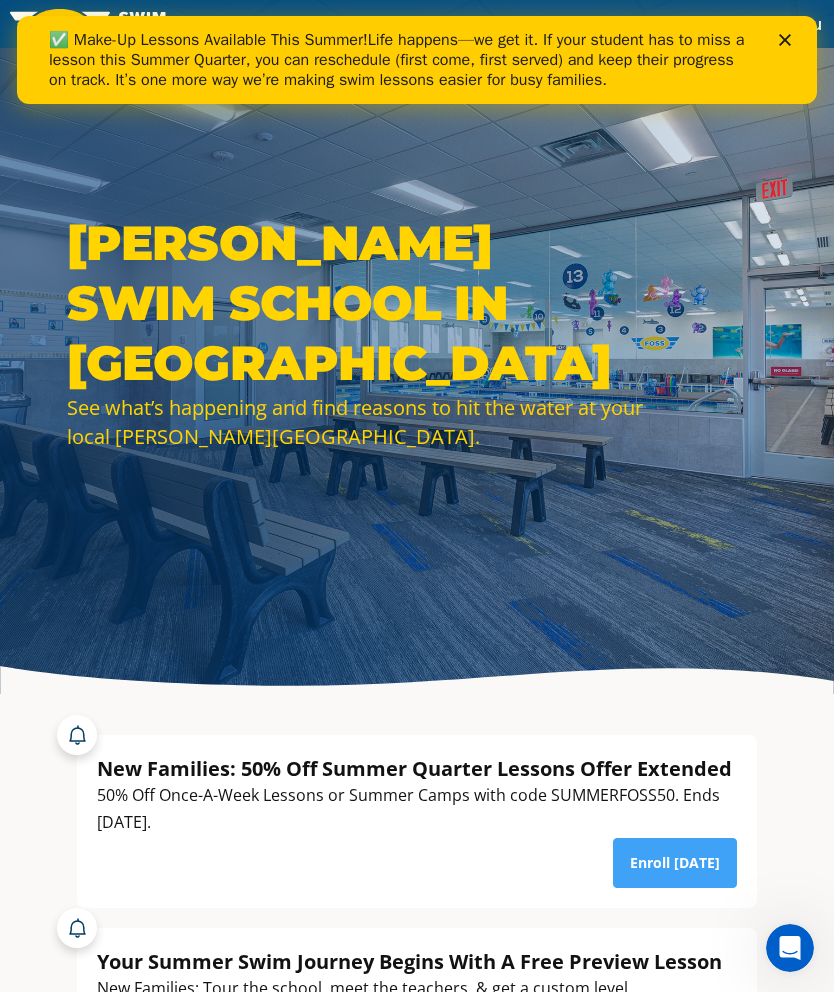 click 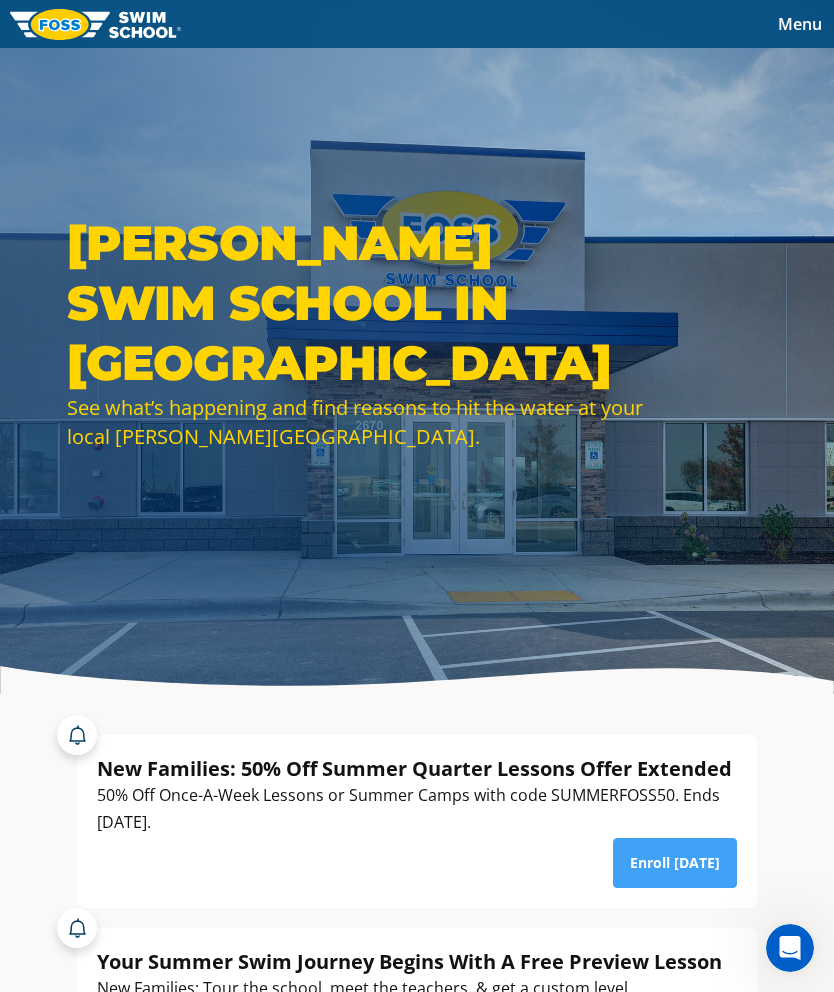 click on "Menu" at bounding box center (800, 24) 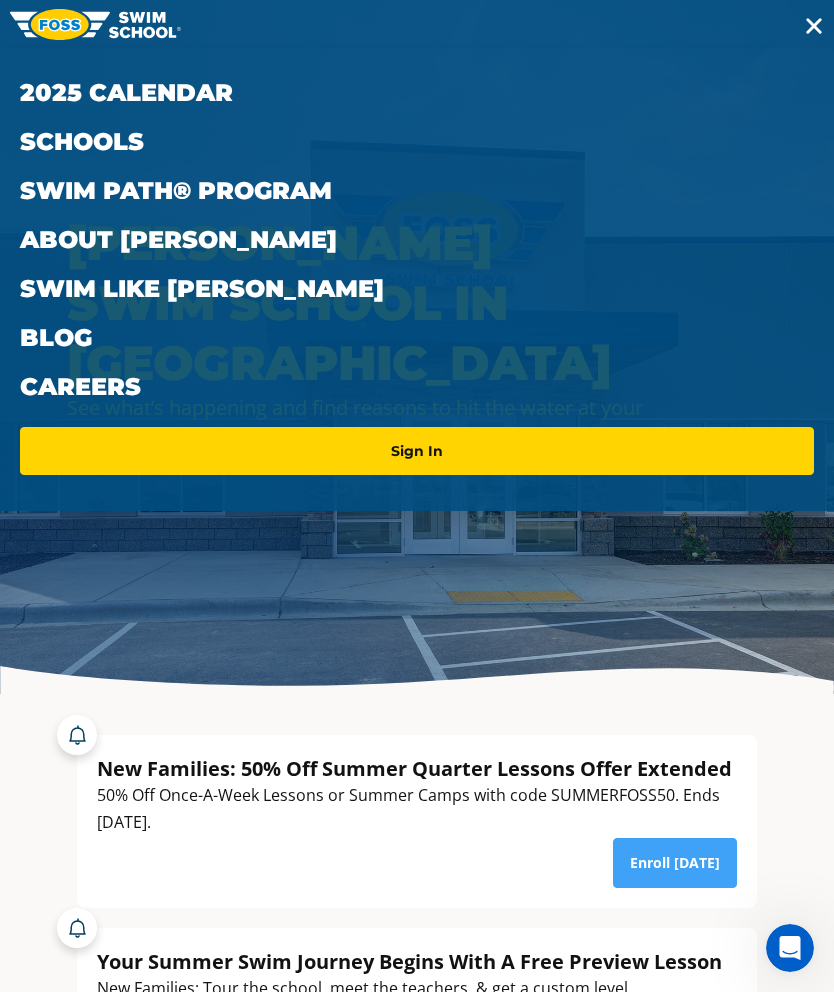 click on "Schools" at bounding box center [417, 141] 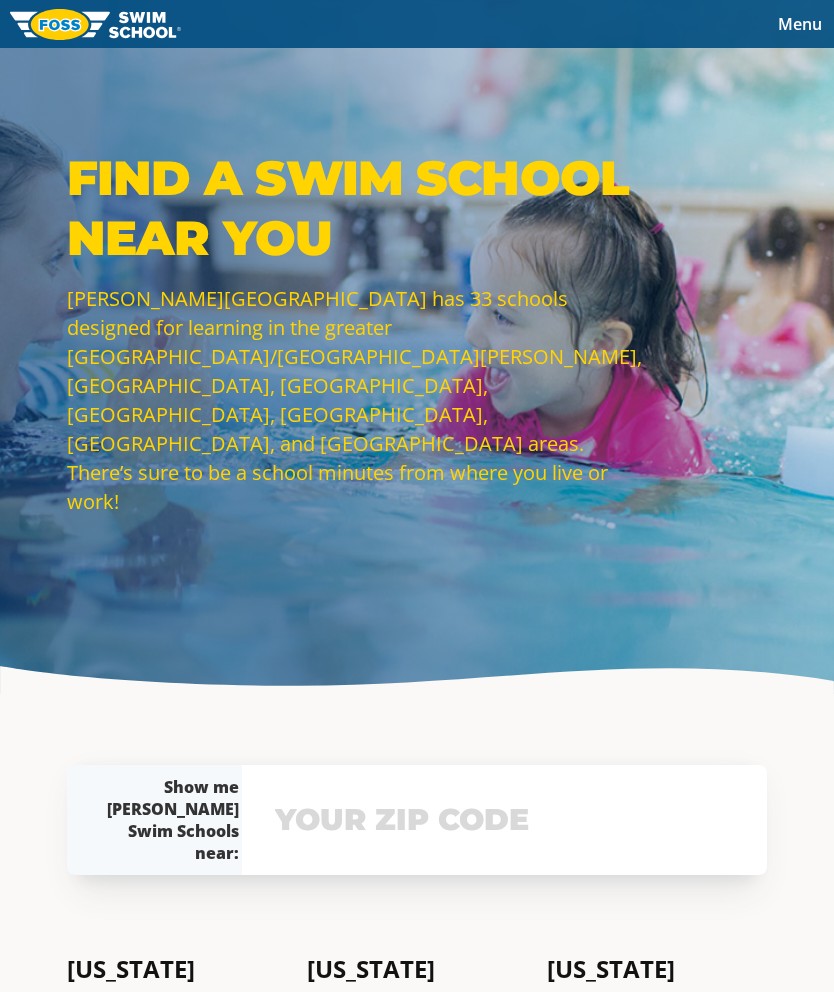 scroll, scrollTop: 0, scrollLeft: 0, axis: both 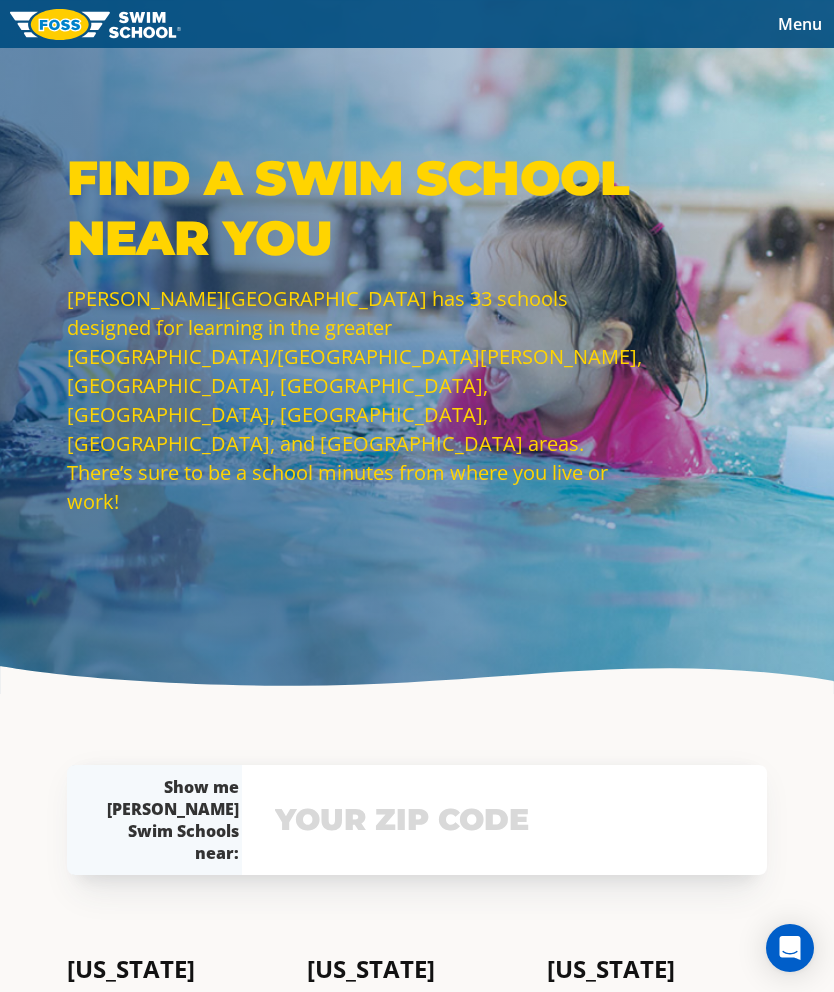 click on "Menu" at bounding box center (800, 24) 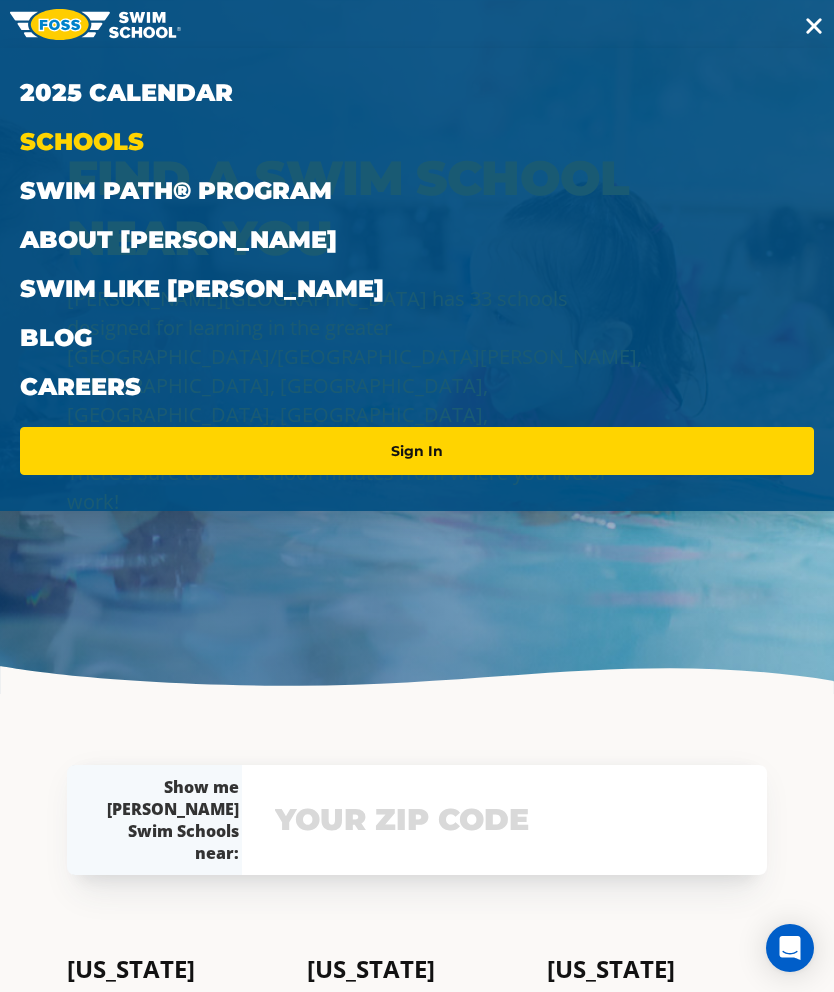 click on "Swim Like [PERSON_NAME]" at bounding box center (417, 288) 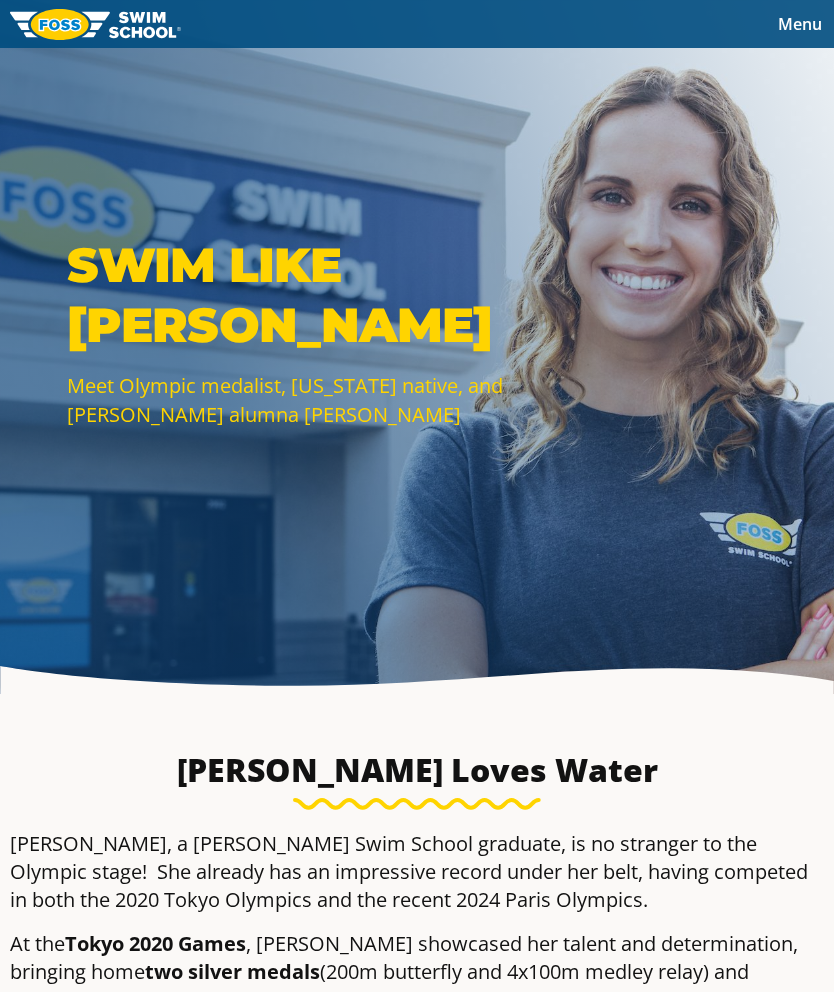 scroll, scrollTop: 0, scrollLeft: 0, axis: both 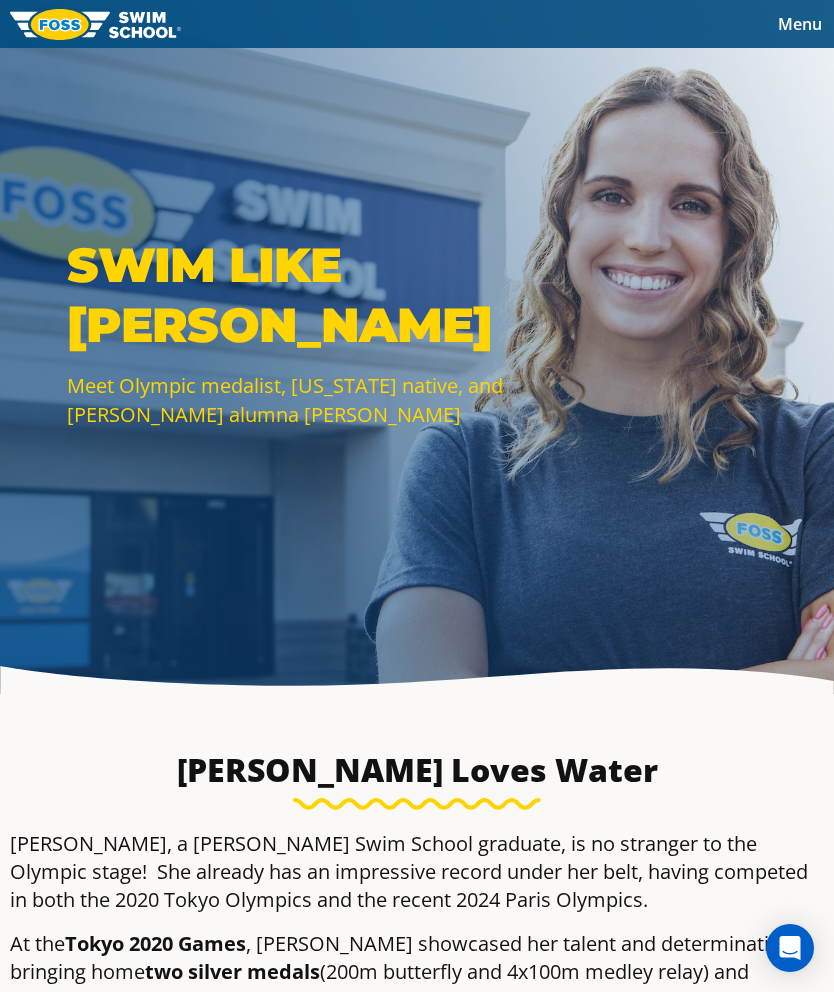 click on "Menu" at bounding box center (800, 24) 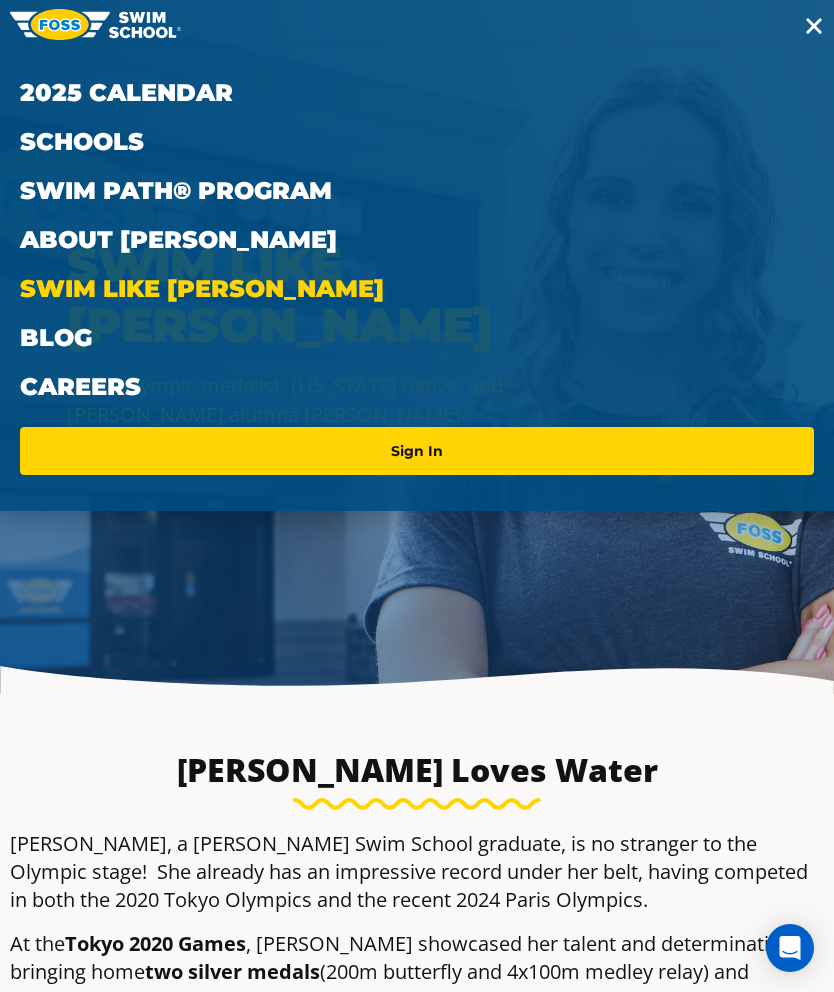 click on "2025 Calendar" at bounding box center [417, 92] 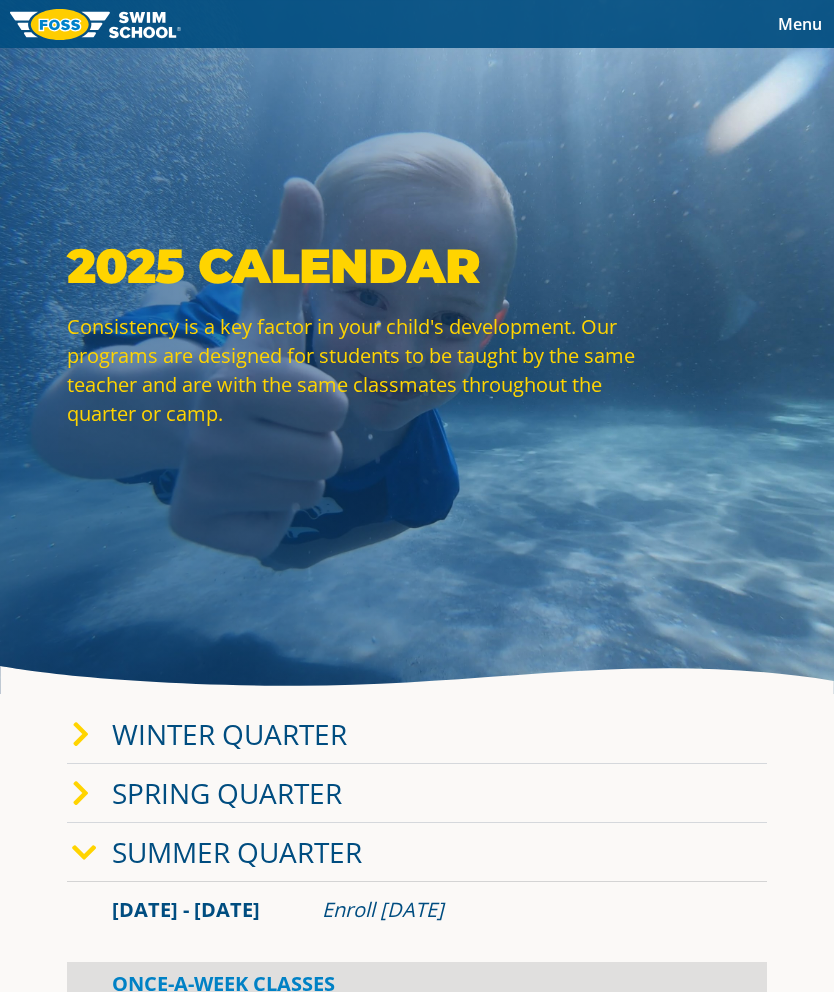 scroll, scrollTop: 0, scrollLeft: 0, axis: both 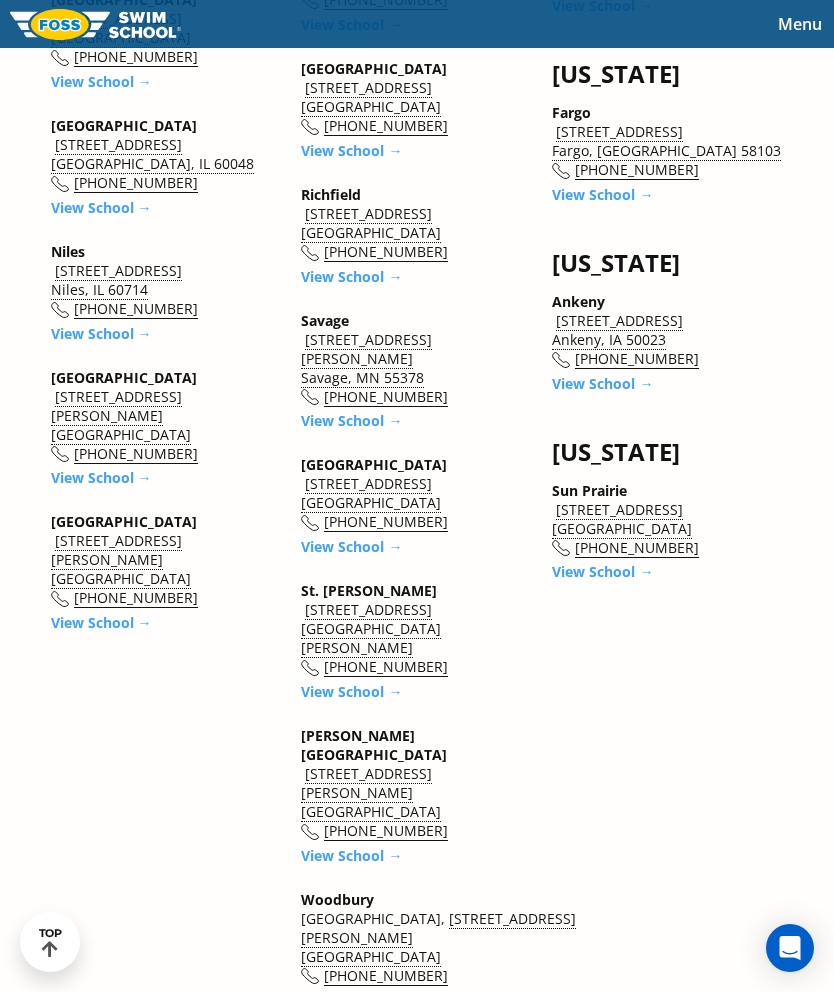 click on "View School →" at bounding box center [602, 571] 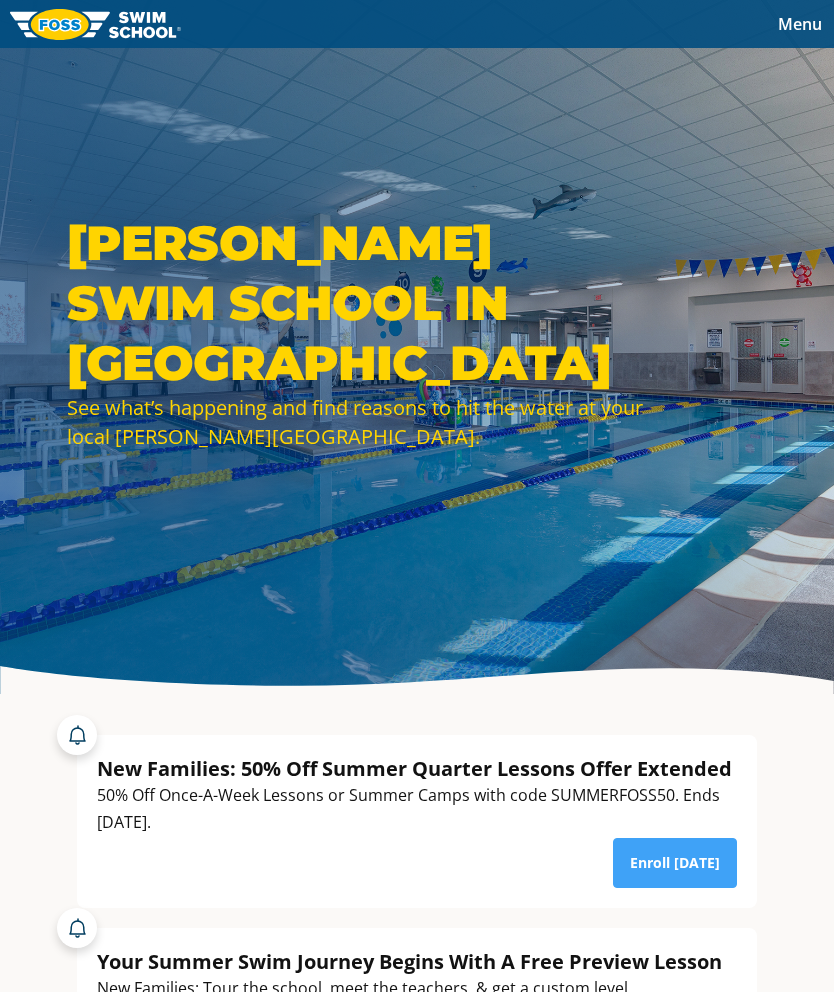 scroll, scrollTop: 0, scrollLeft: 0, axis: both 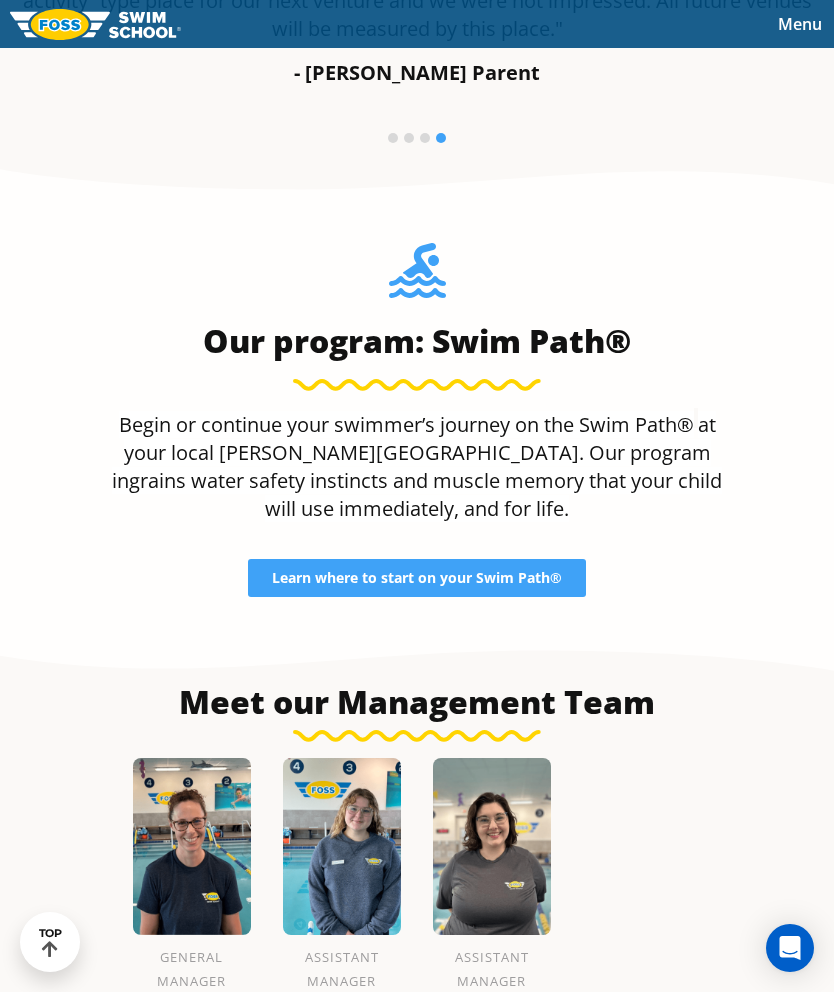 click on "Our program: Swim Path®
Begin or continue your swimmer’s journey on the Swim Path®   at your local Foss Swim School. Our program ingrains water safety instincts and muscle memory that your child will use immediately, and for life.
Learn where to start on your Swim Path®" at bounding box center (417, 420) 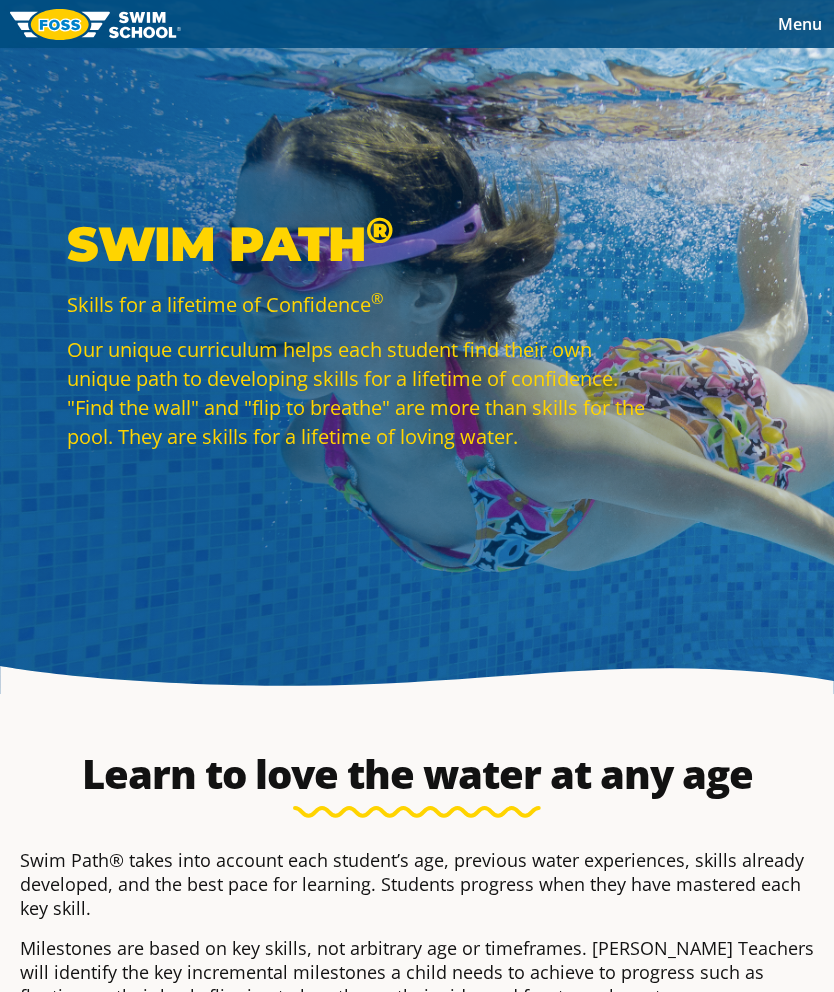scroll, scrollTop: 0, scrollLeft: 0, axis: both 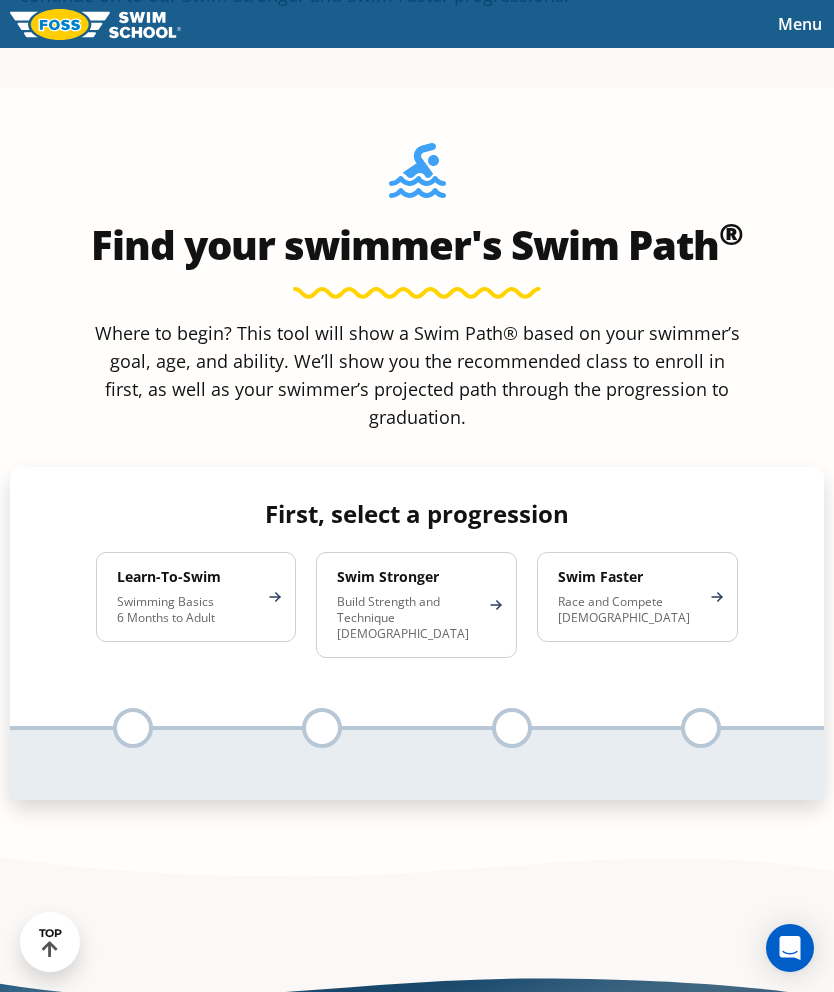 click on "Learn-To-Swim Swimming Basics 6 Months to Adult" at bounding box center [196, 597] 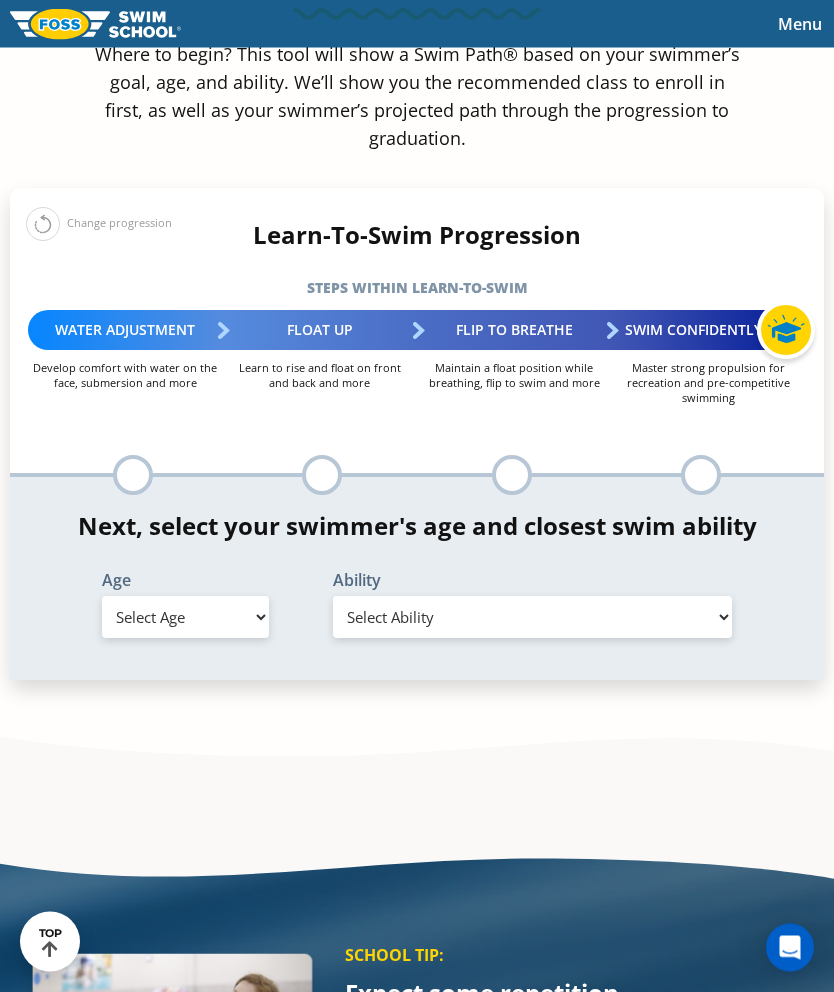 scroll, scrollTop: 1369, scrollLeft: 0, axis: vertical 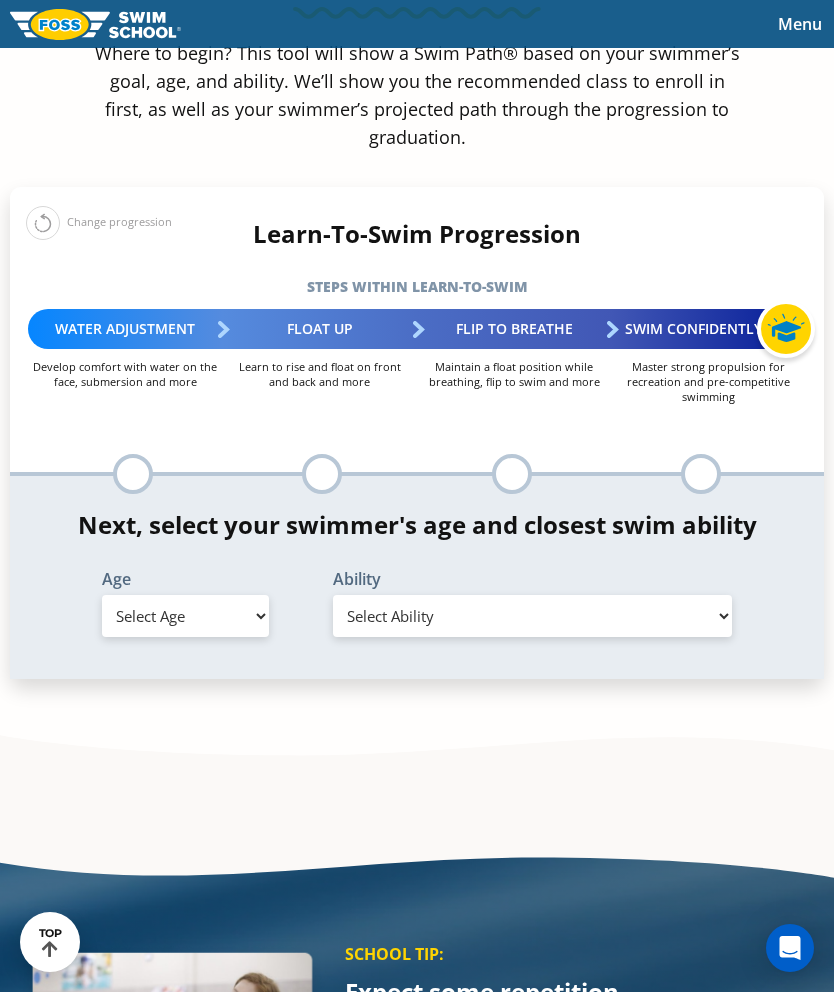 click on "Select Age 6 months - 1 year 1 year 2 years 3 years 4 years 5 years 6 years 7 years 8 years 9 years 10 years  11 years  12 years  13 years  14 years  15 years  16 years  17 years  Adult (18 years +)" at bounding box center [186, 616] 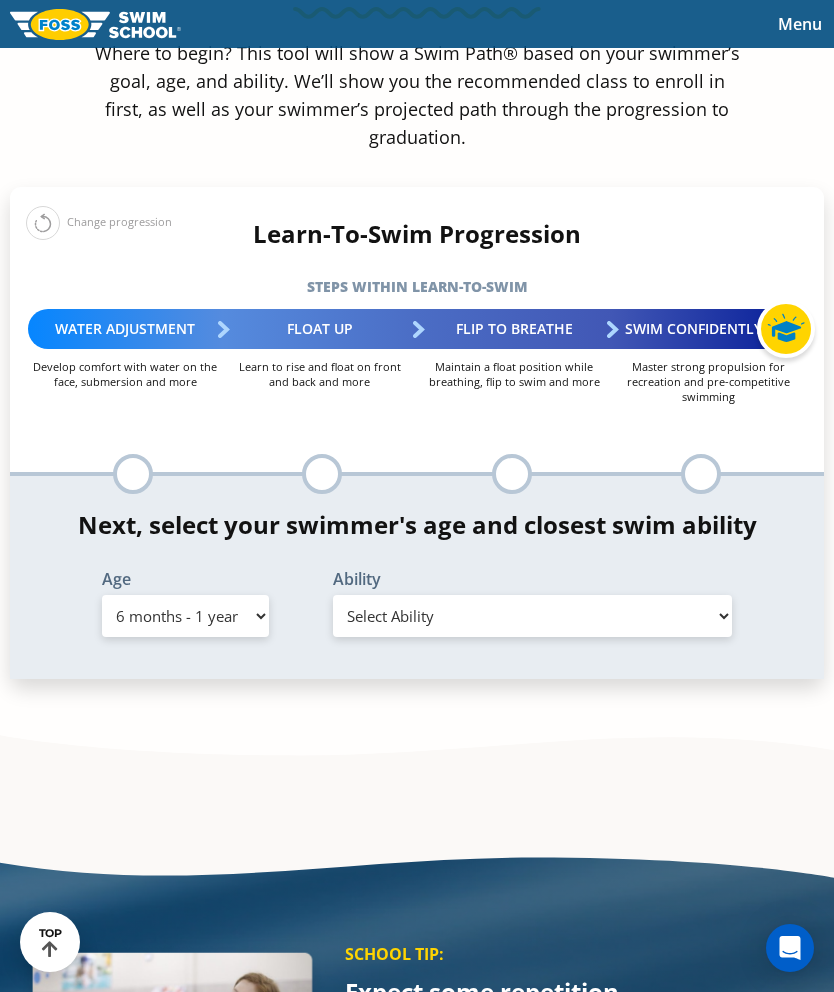 click on "Select Ability First in-water experience Comfortable with water poured over their head, but not eyes or ears Comfortable with water poured over face, eyes, and ears, and with ears in water while on back I would be comfortable if my child fell in the water and confident they could get back to the edge if an adult was nearby to assist" at bounding box center (532, 616) 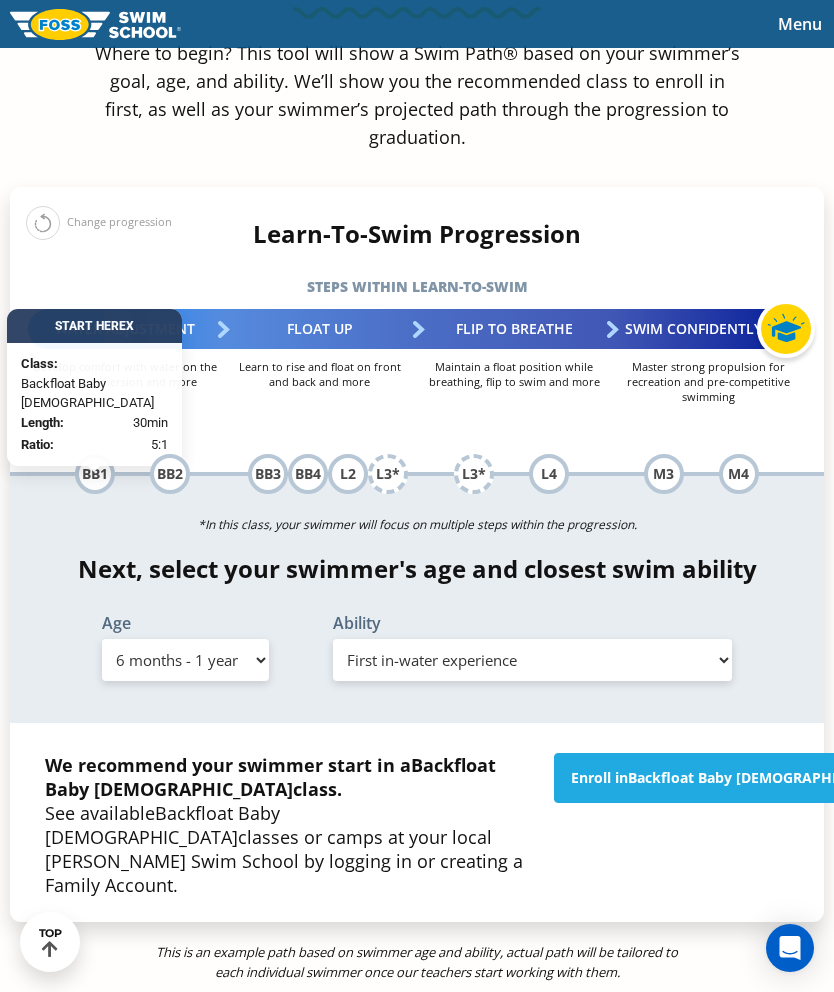 click on "Enroll in  Backfloat Baby 1" at bounding box center [733, 778] 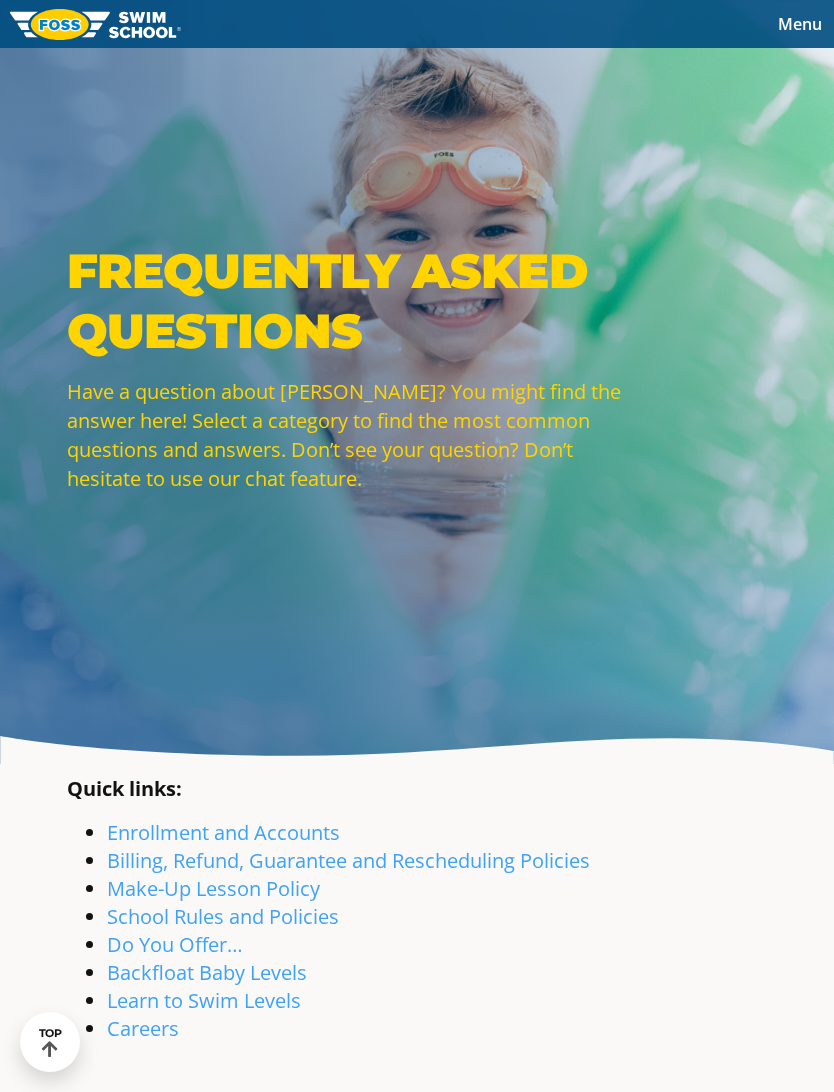 scroll, scrollTop: 4705, scrollLeft: 0, axis: vertical 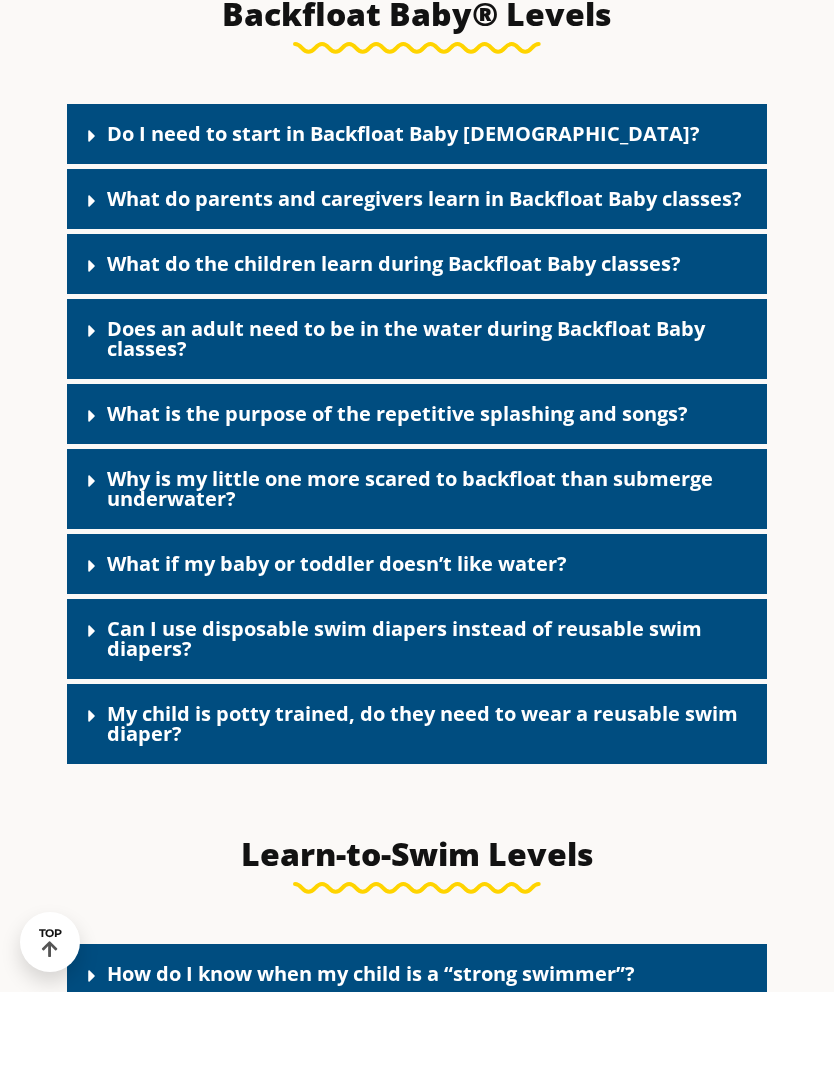 click 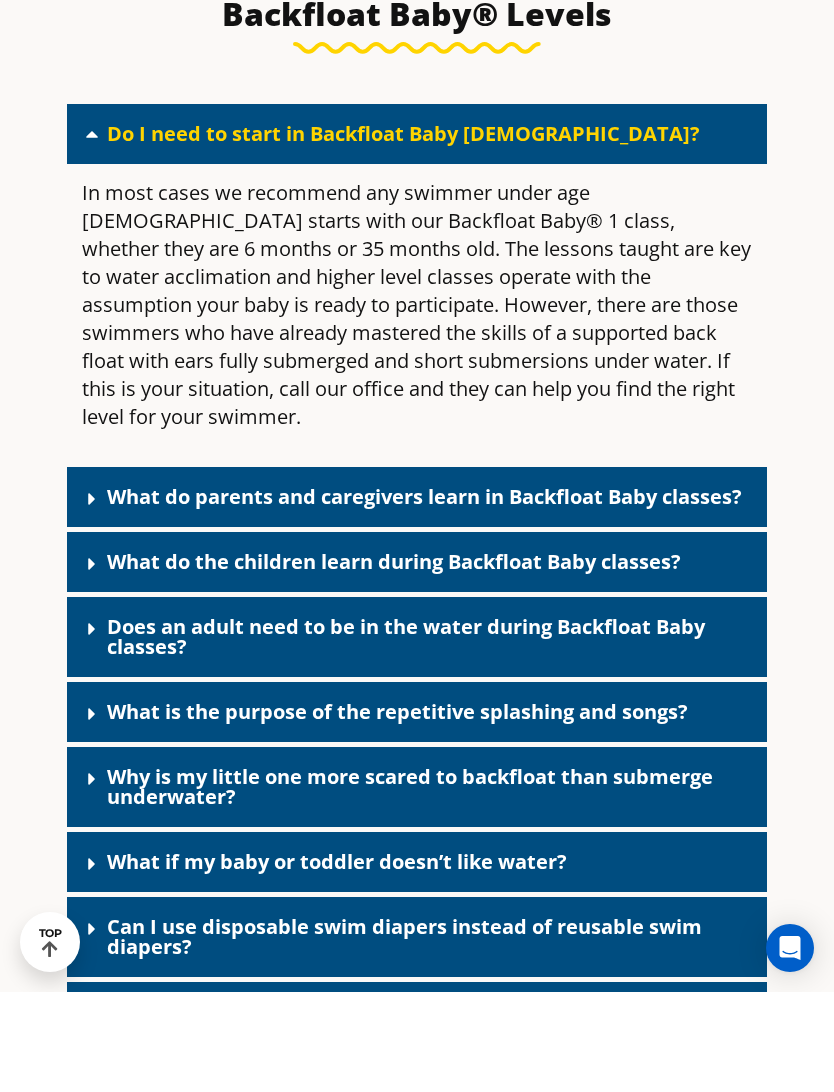 click 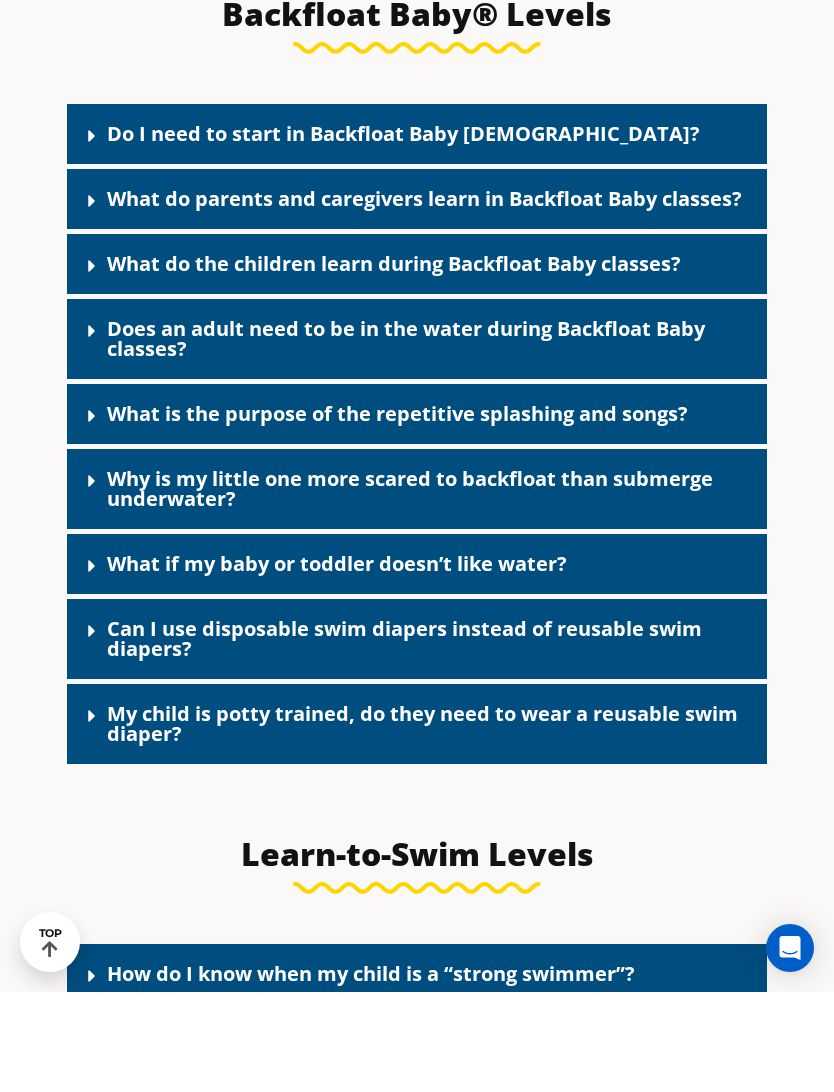 click on "What do parents and caregivers learn in Backfloat Baby classes?" at bounding box center [417, 299] 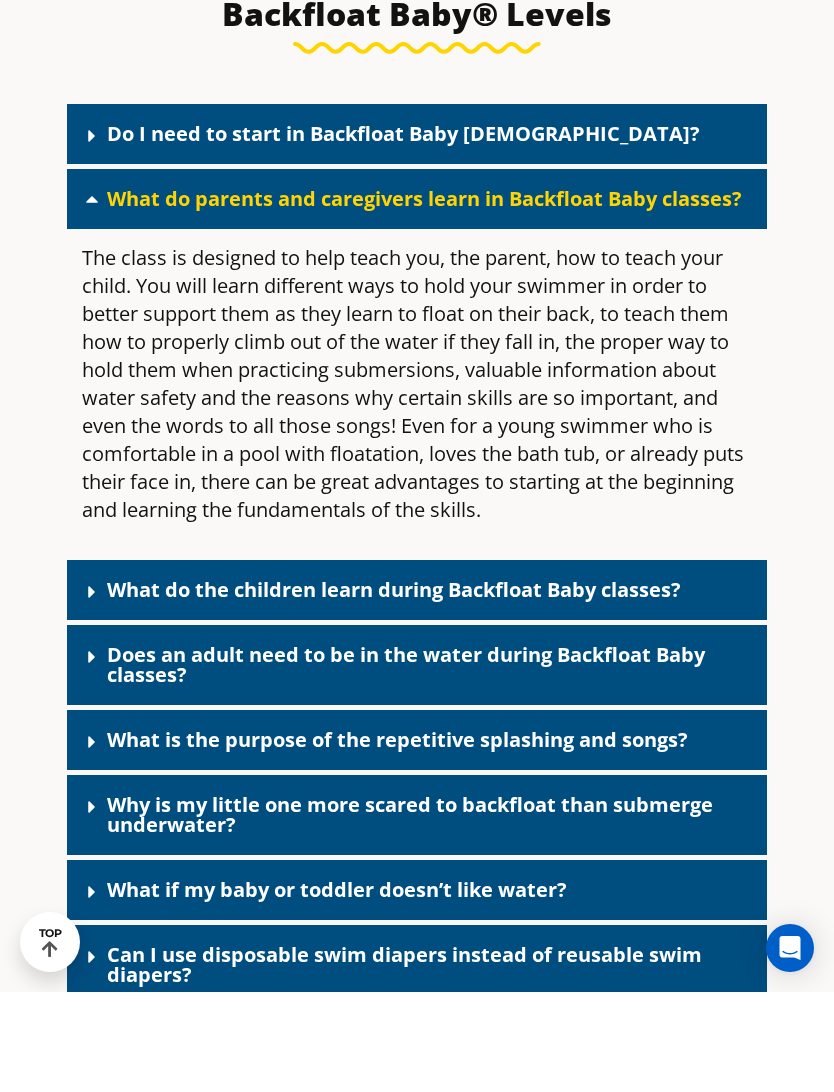 click on "What do parents and caregivers learn in Backfloat Baby classes?" at bounding box center (417, 299) 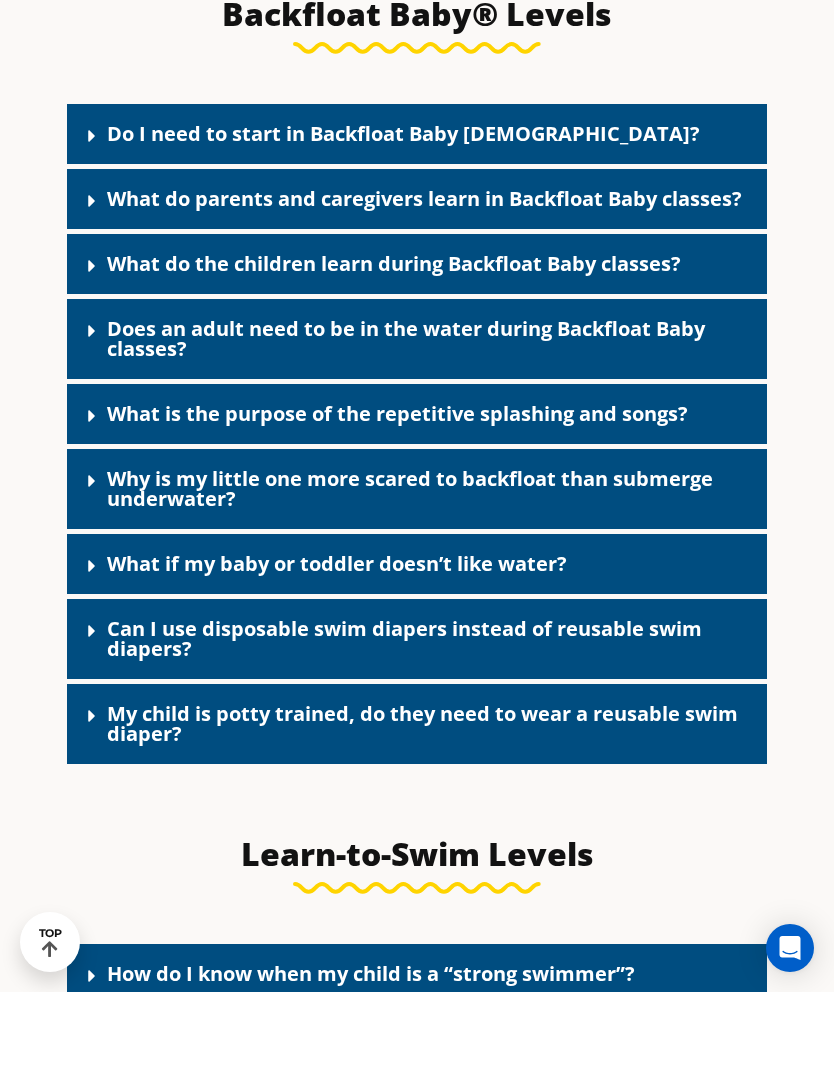 click 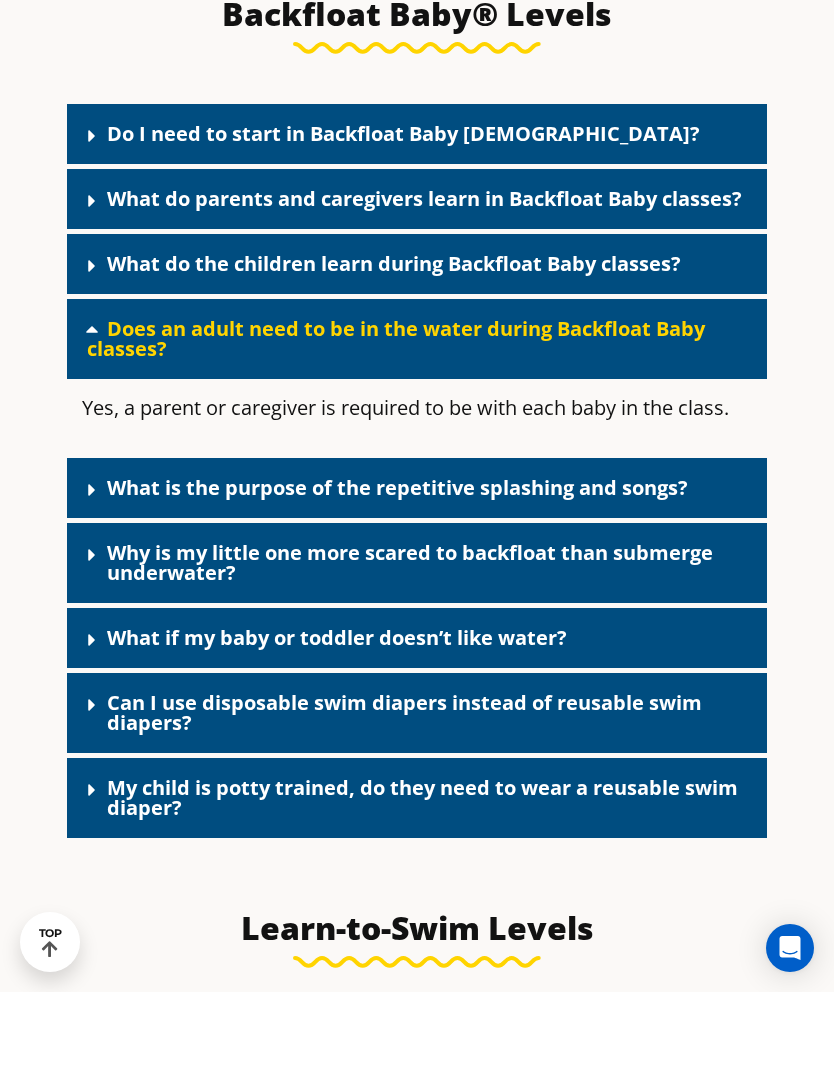 click on "Does an adult need to be in the water during Backfloat Baby classes?" at bounding box center (396, 438) 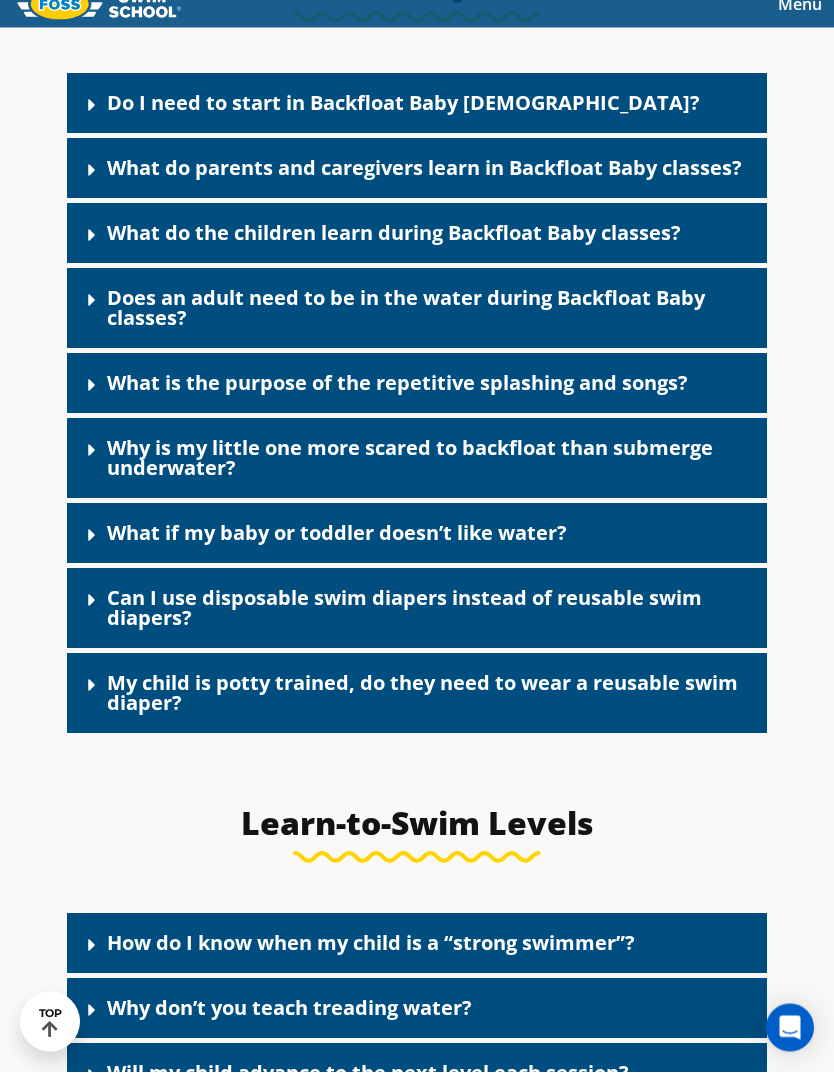 click on "Can I use disposable swim diapers instead of reusable swim diapers?" at bounding box center (417, 629) 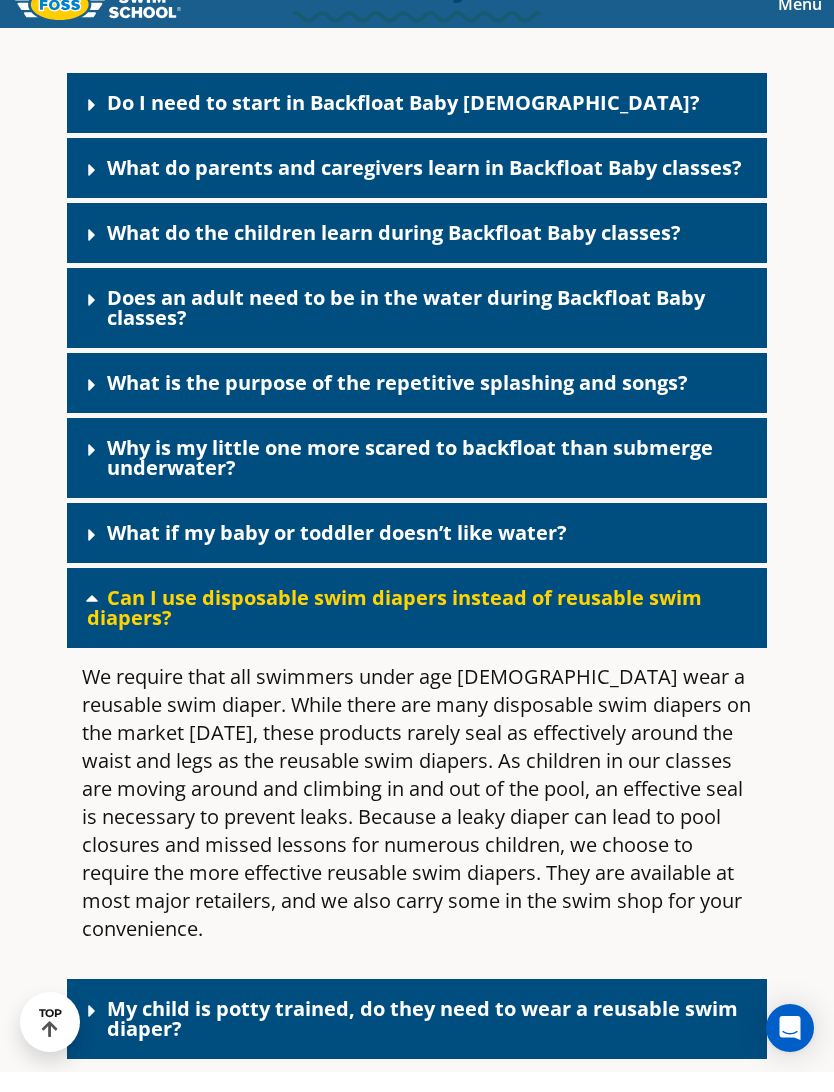 click on "Can I use disposable swim diapers instead of reusable swim diapers?" at bounding box center (394, 627) 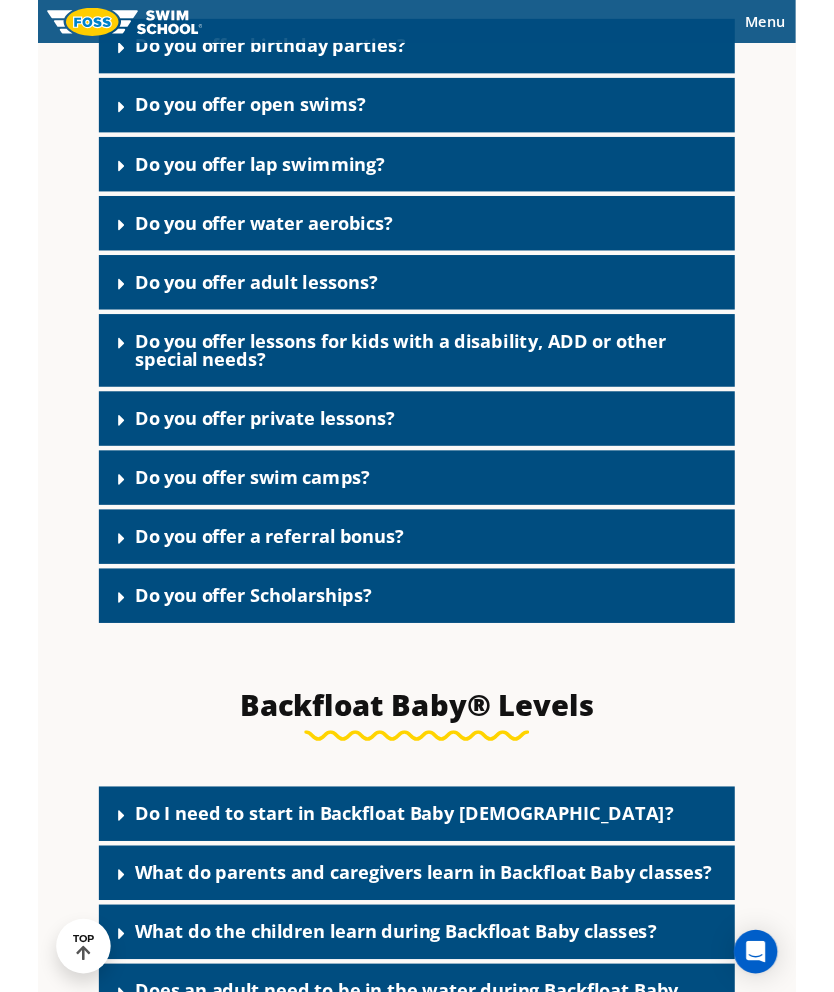 scroll, scrollTop: 4032, scrollLeft: 0, axis: vertical 